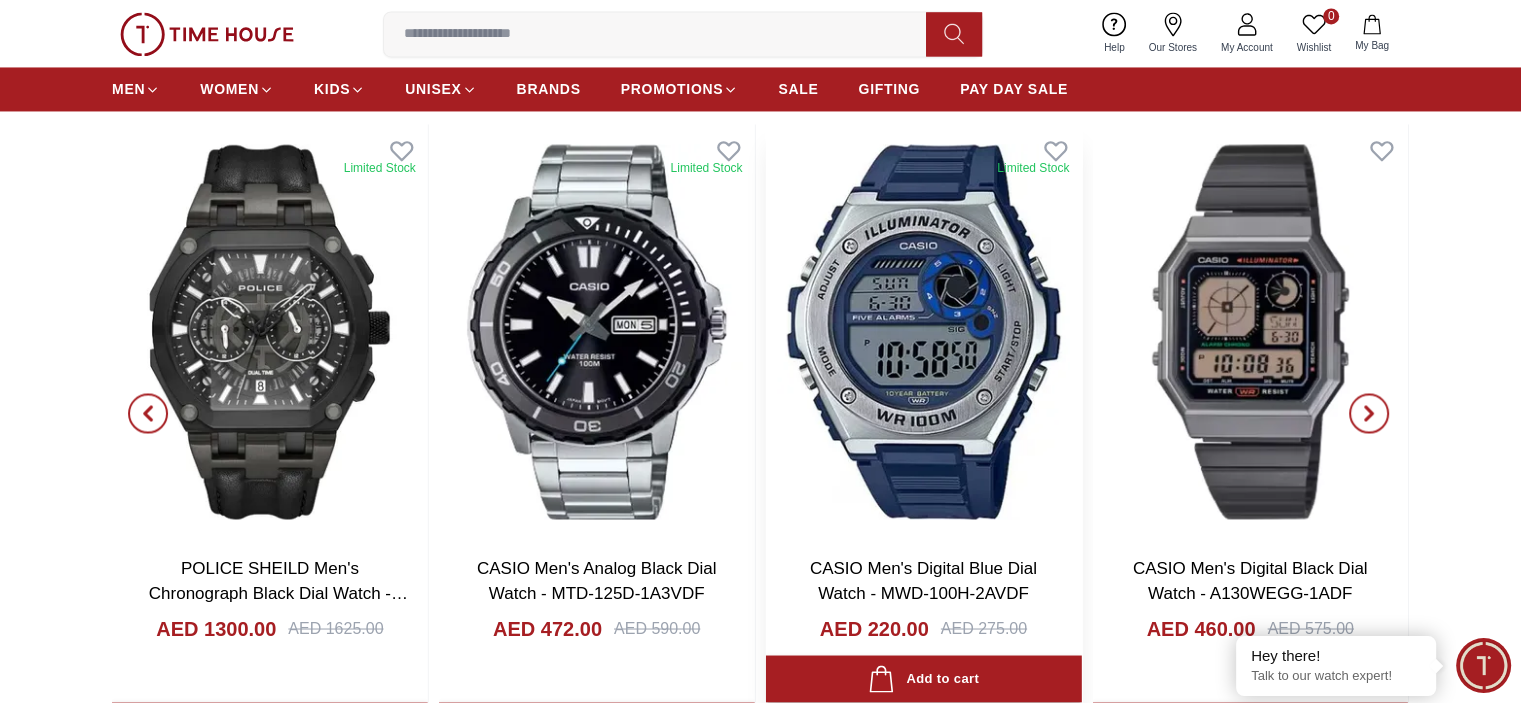 scroll, scrollTop: 3400, scrollLeft: 0, axis: vertical 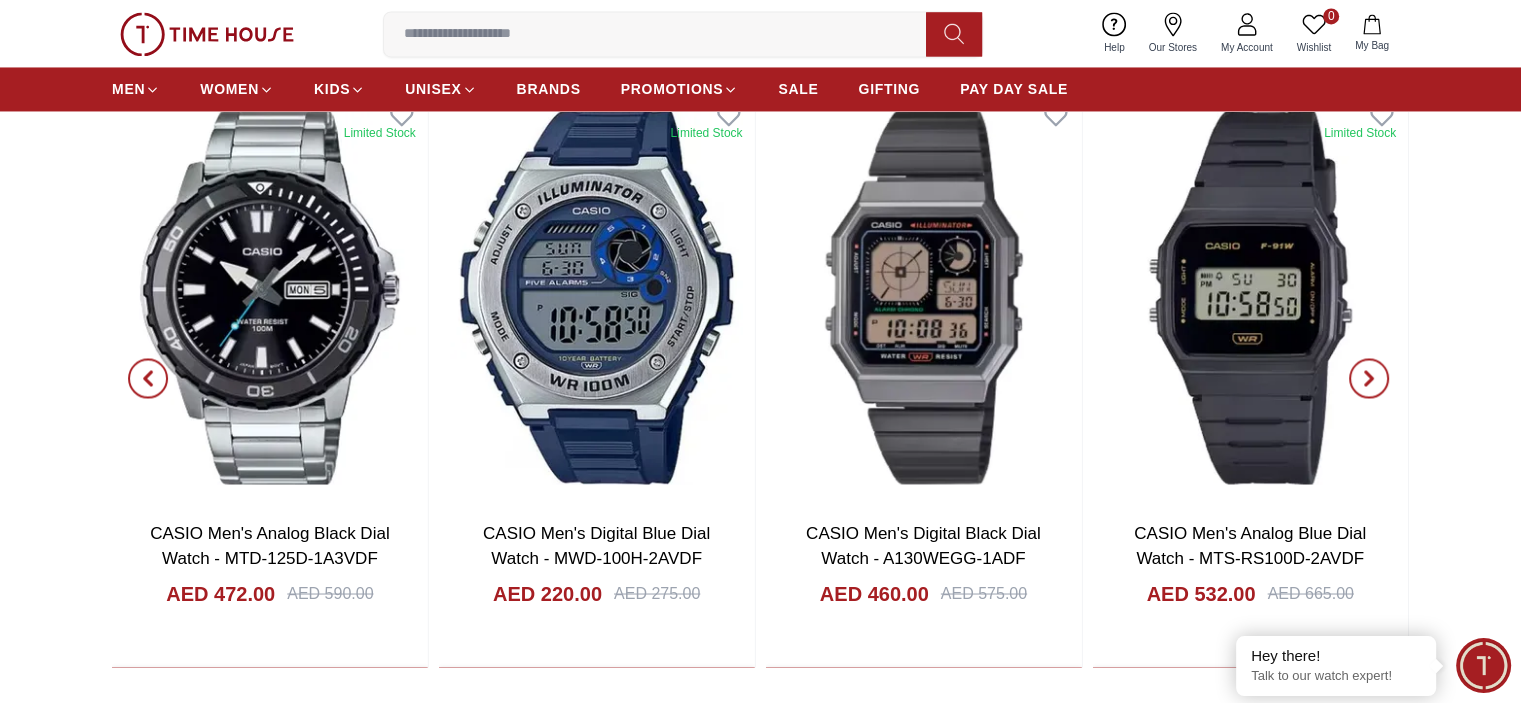 click 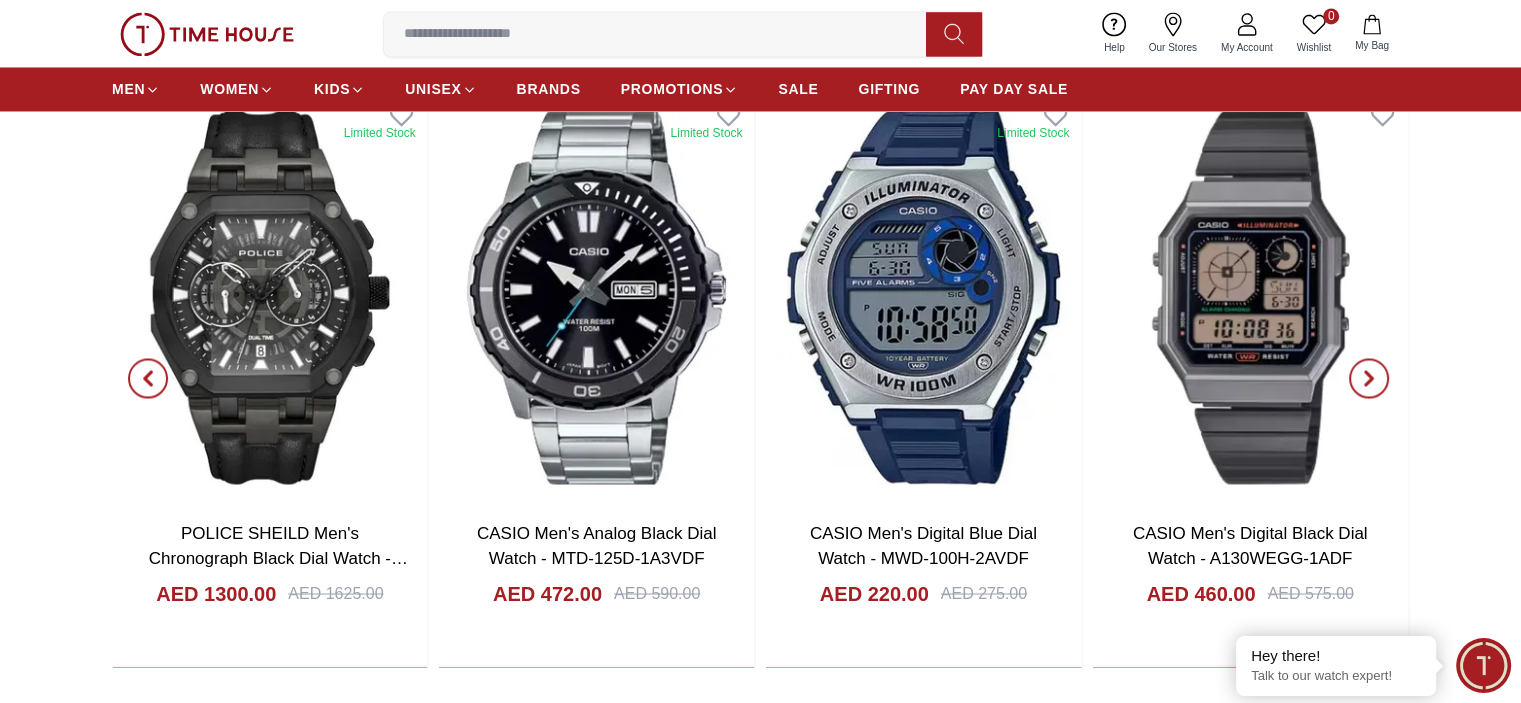 click 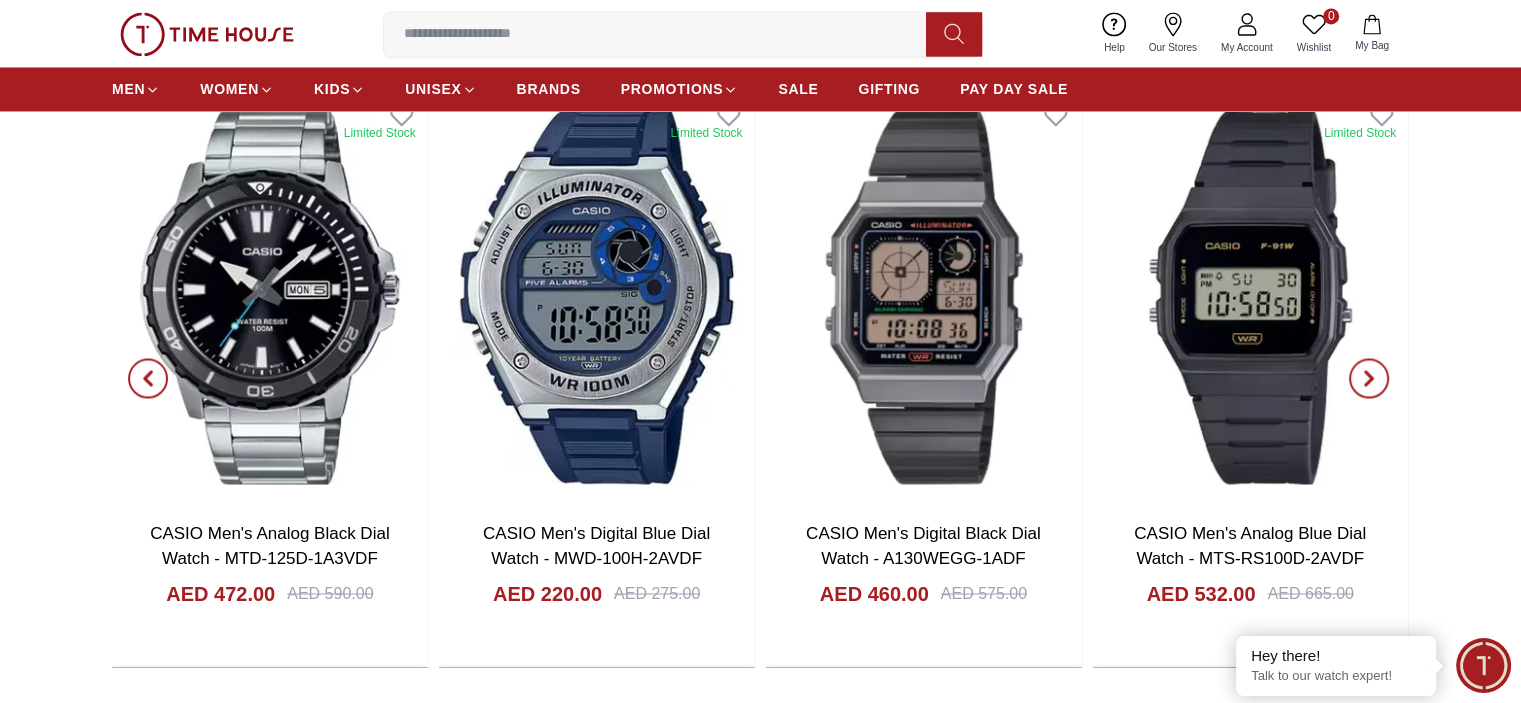 click 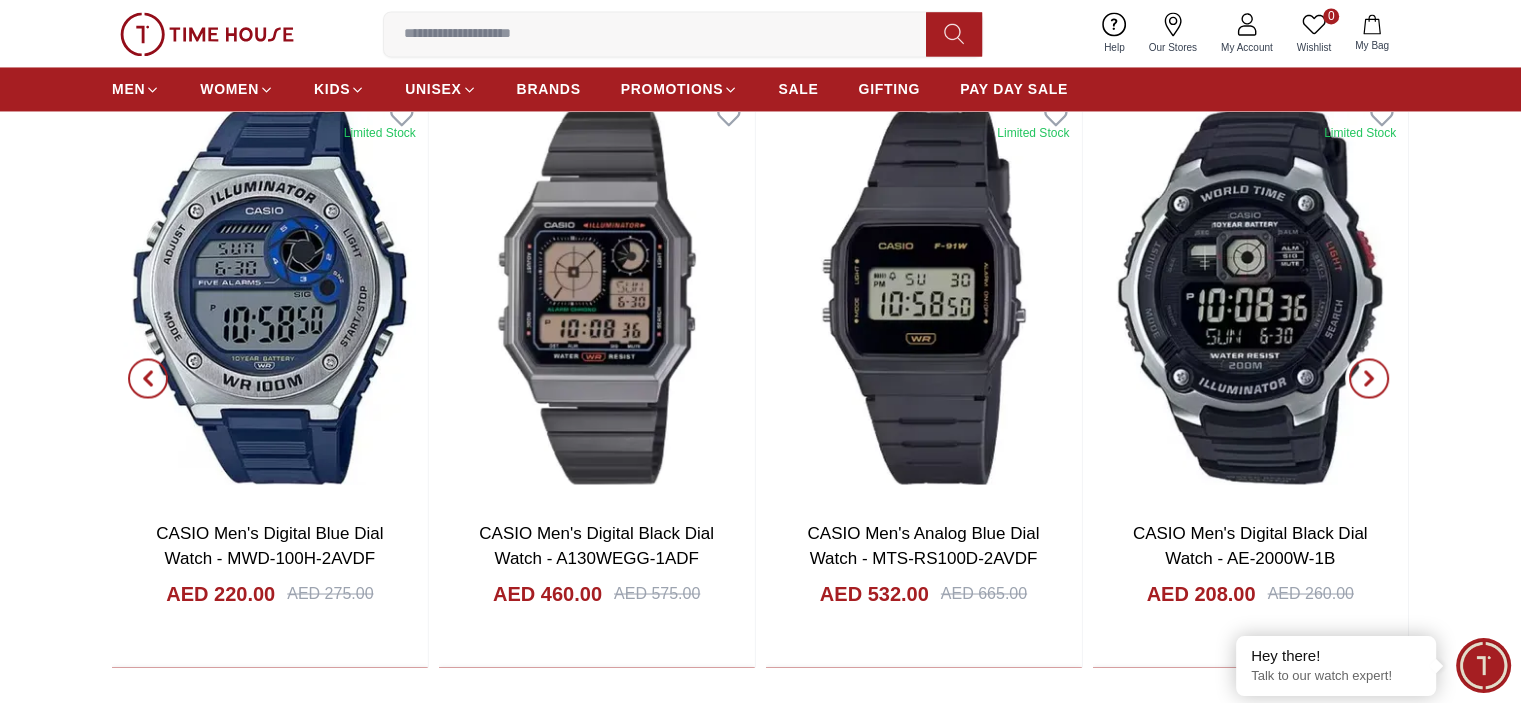 click at bounding box center [1369, 378] 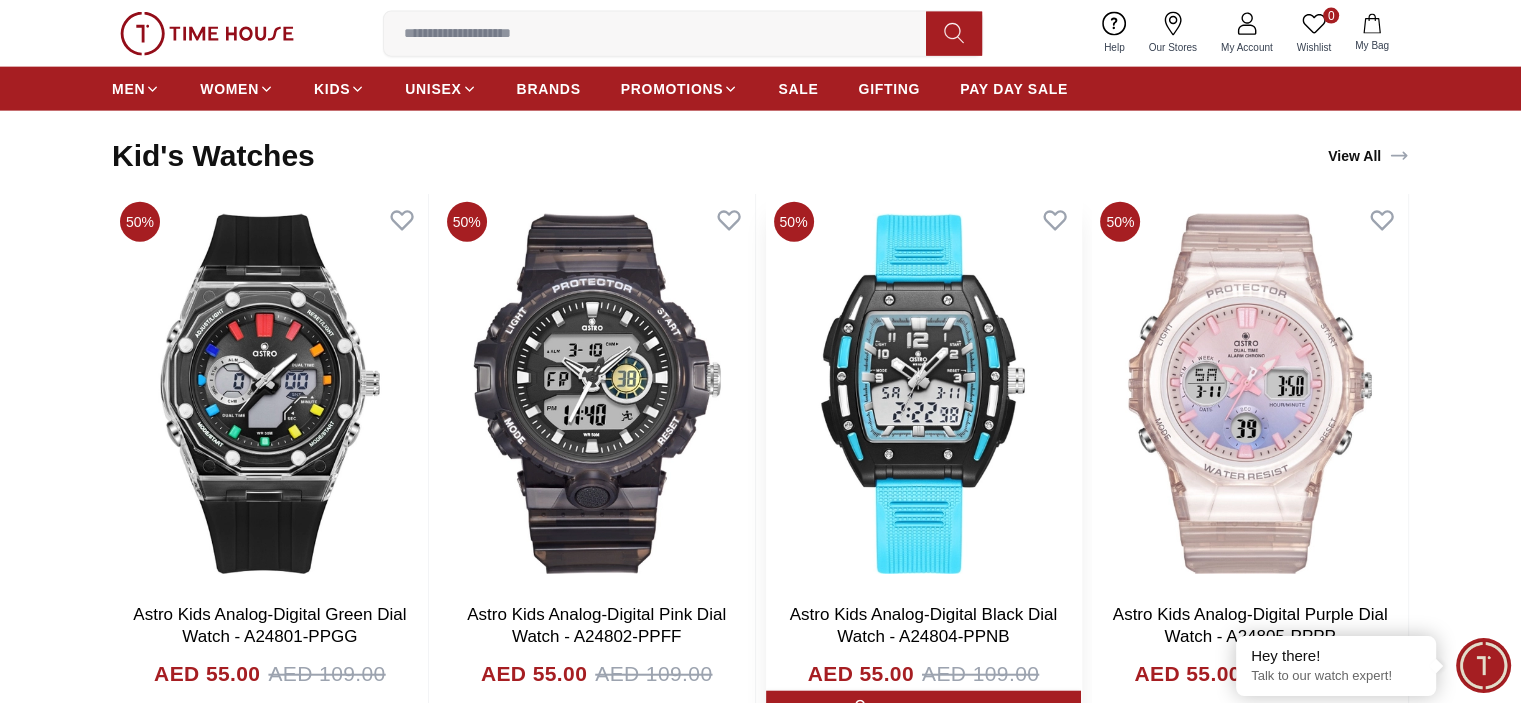 scroll, scrollTop: 5200, scrollLeft: 0, axis: vertical 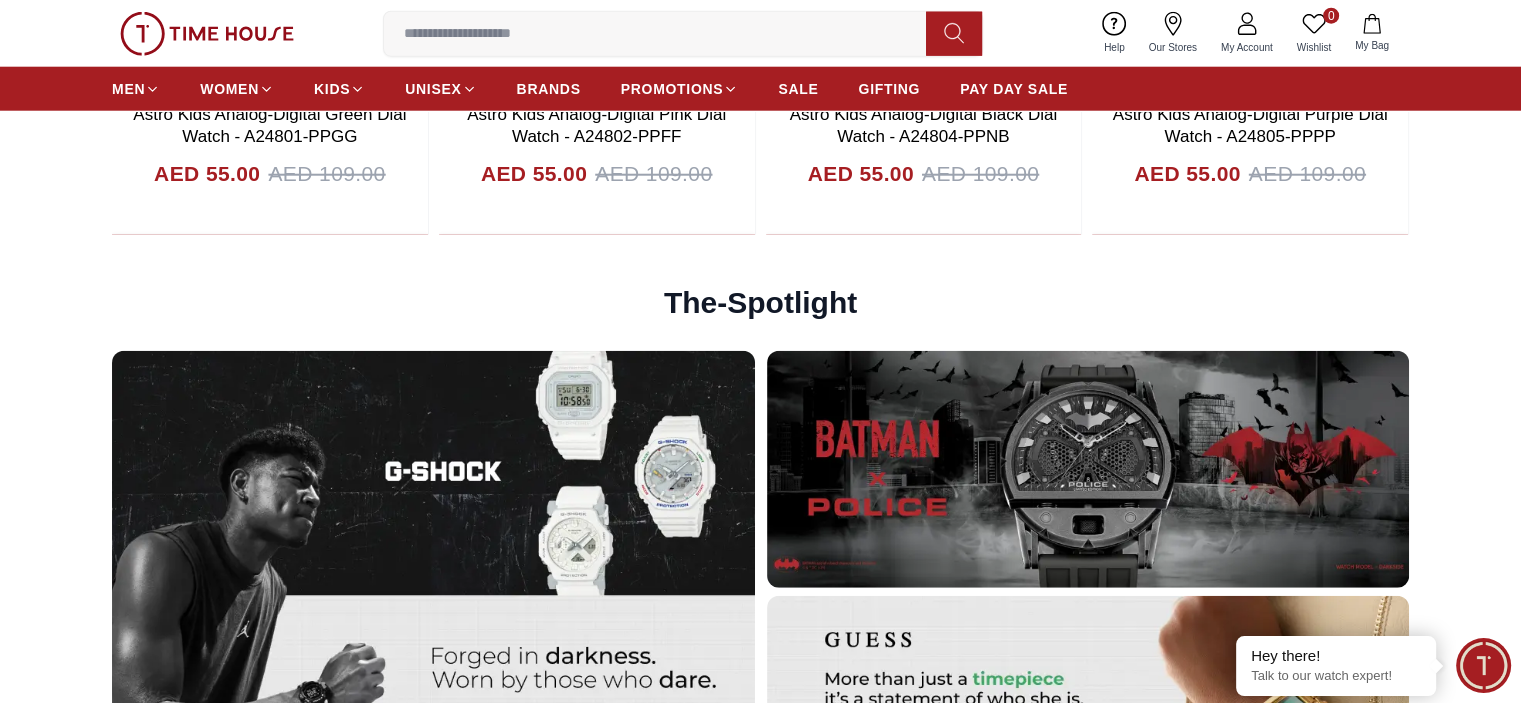 click at bounding box center (663, 34) 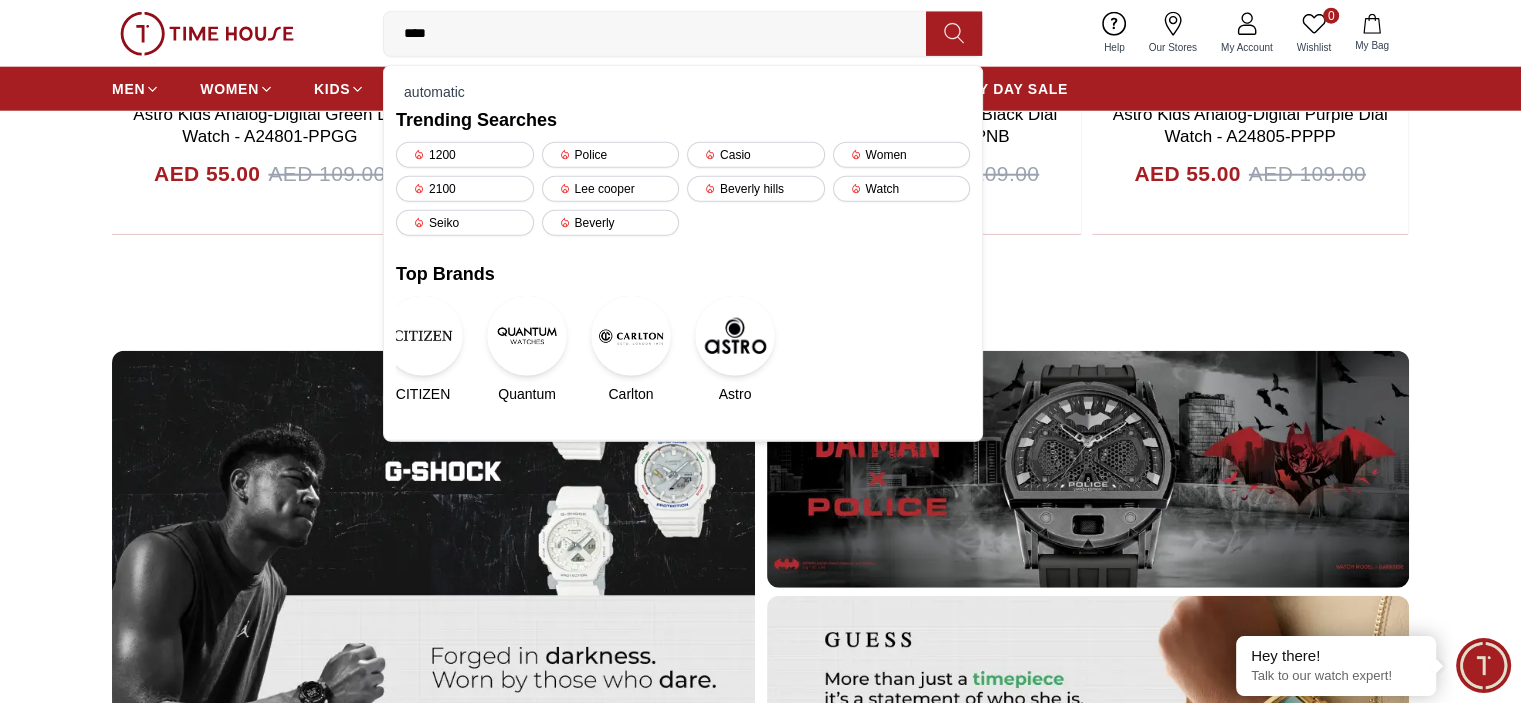 type on "*****" 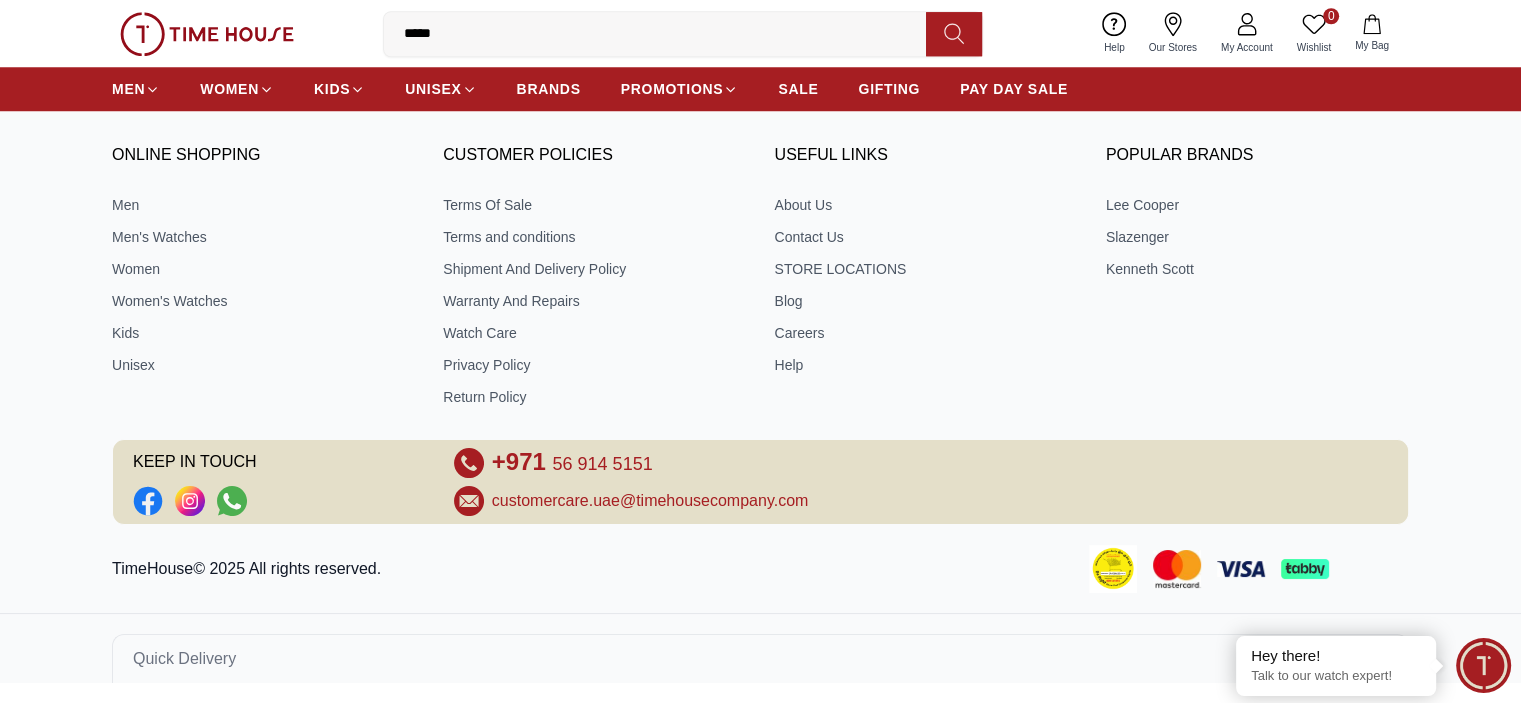 scroll, scrollTop: 0, scrollLeft: 0, axis: both 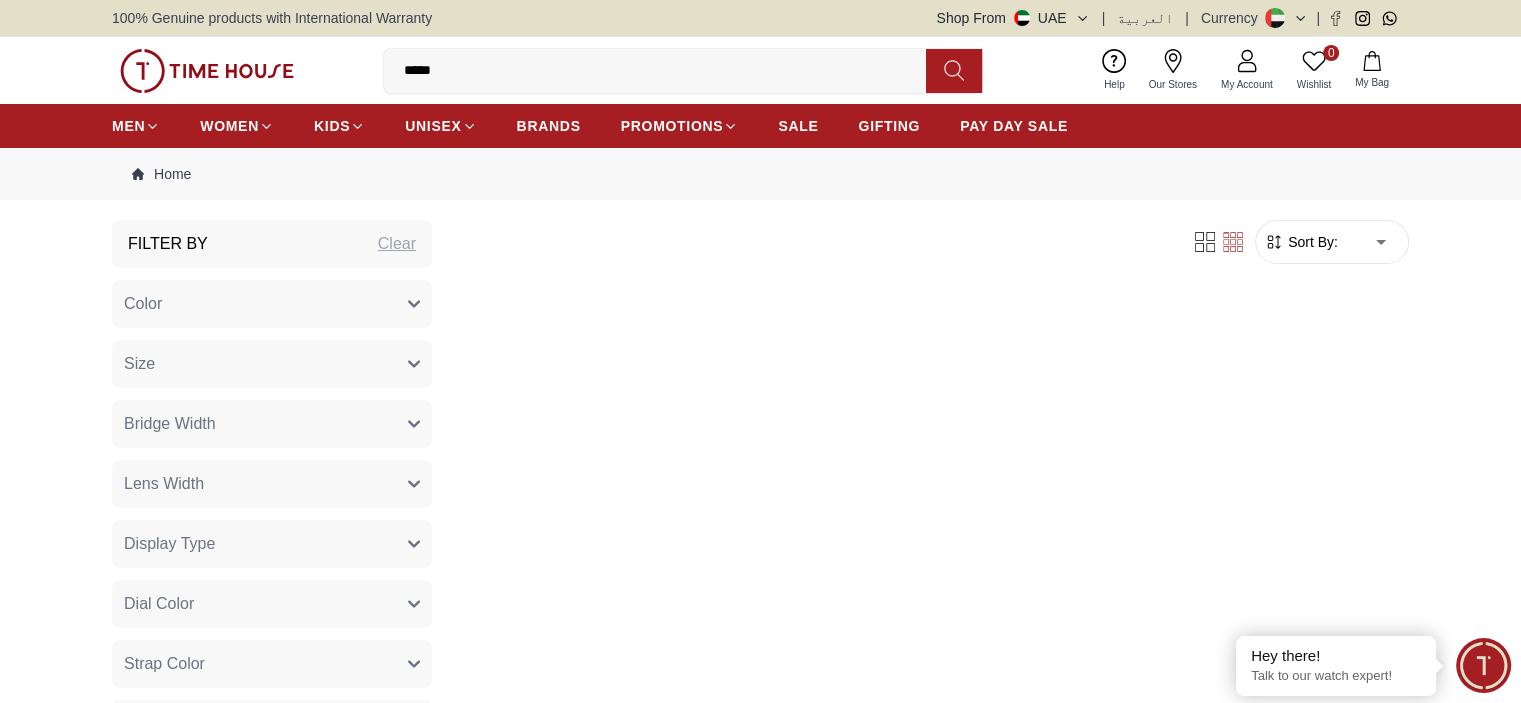 click on "*****" at bounding box center [663, 71] 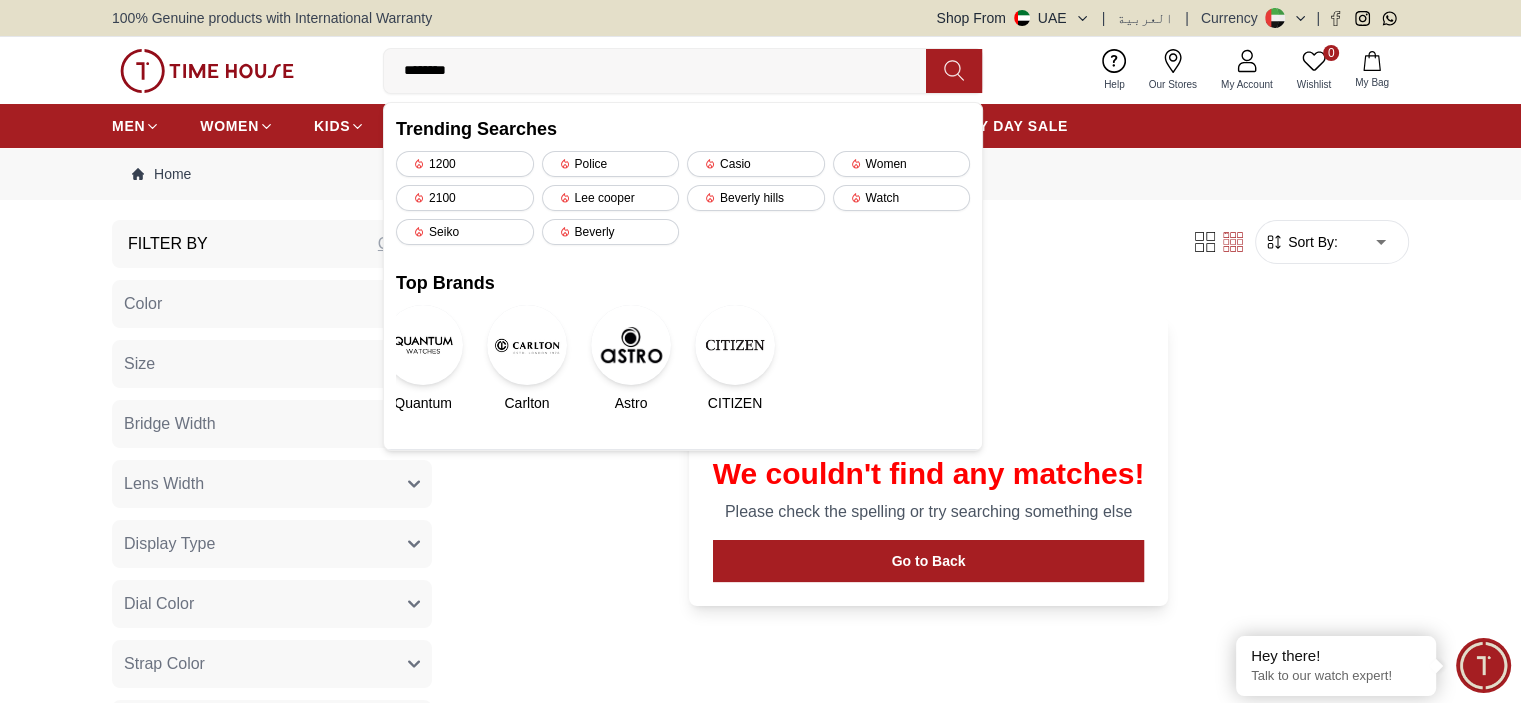 type on "*********" 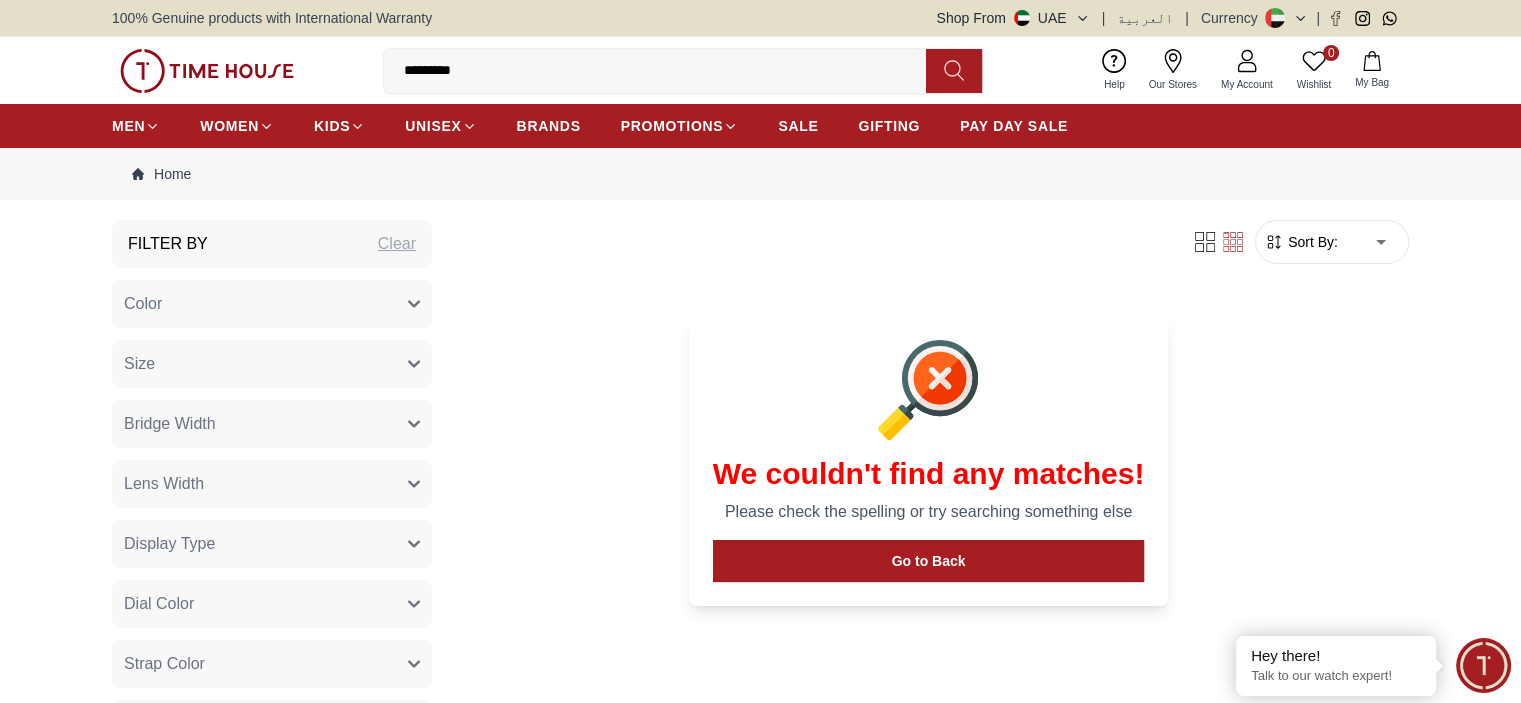 drag, startPoint x: 596, startPoint y: 67, endPoint x: 0, endPoint y: 46, distance: 596.3699 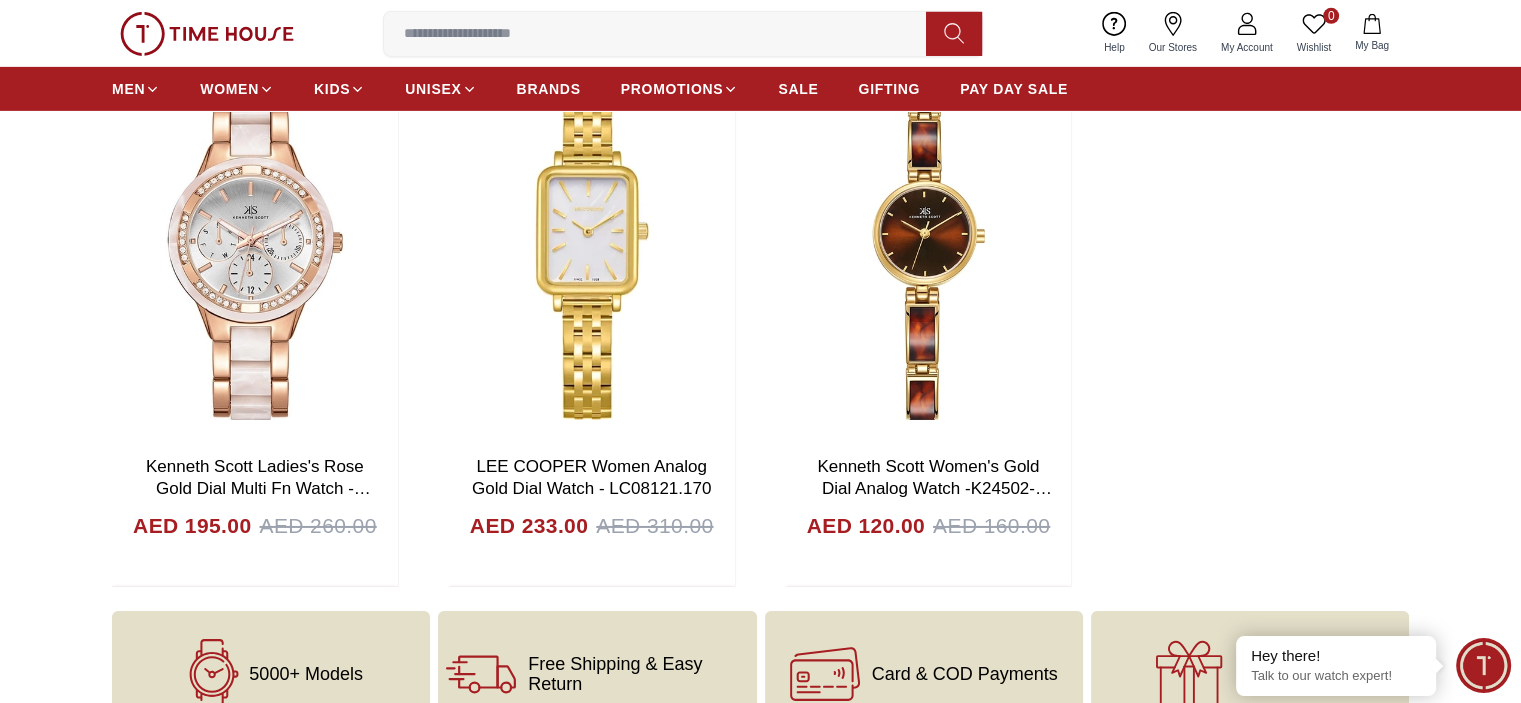 scroll, scrollTop: 6500, scrollLeft: 0, axis: vertical 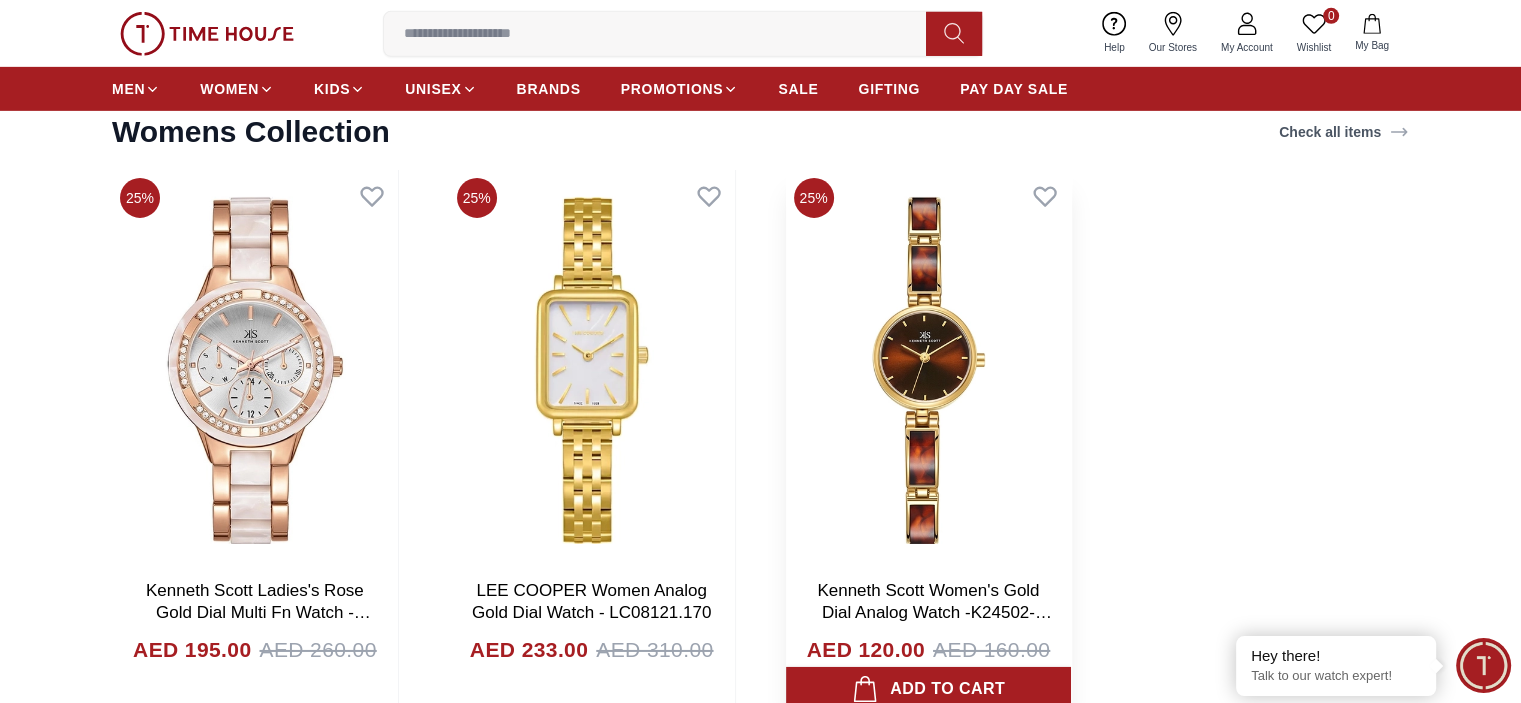 click at bounding box center [929, 370] 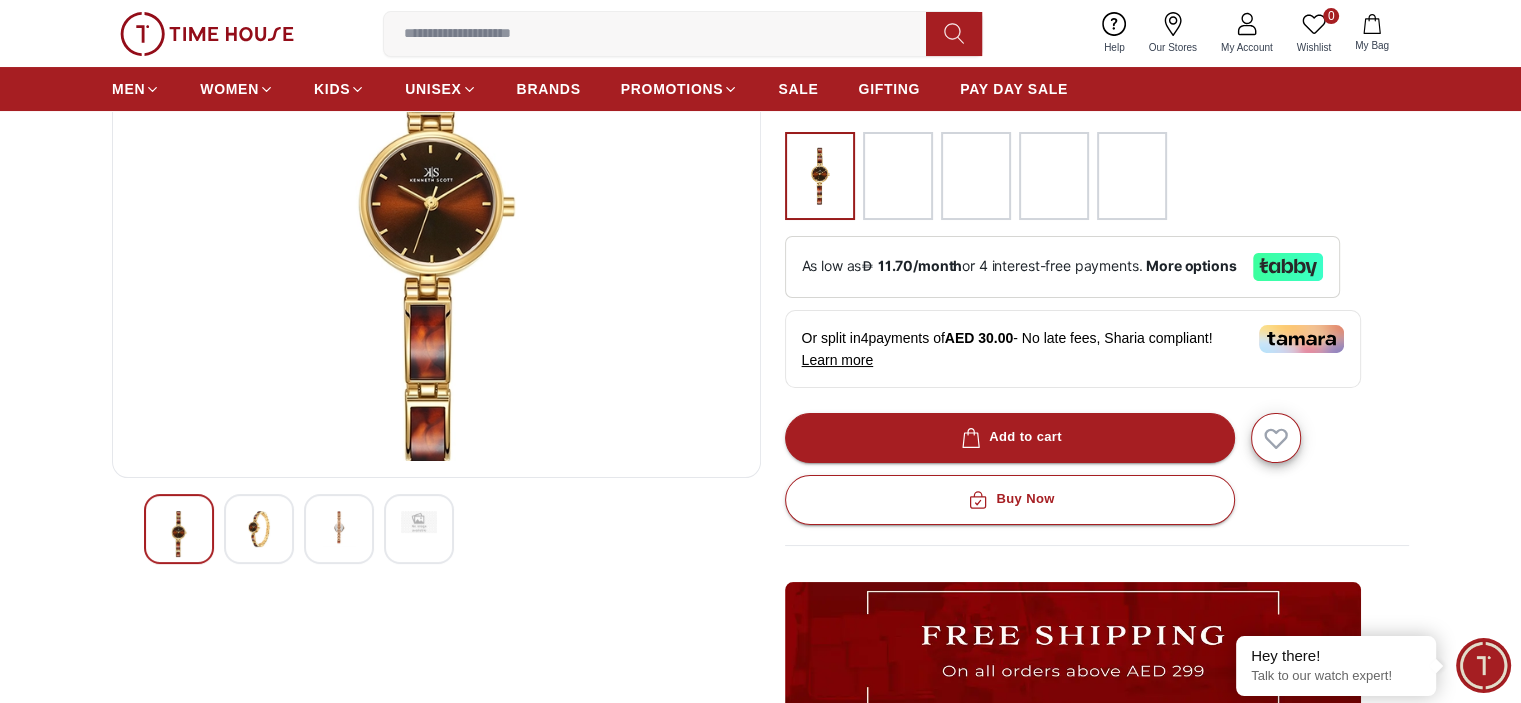 scroll, scrollTop: 100, scrollLeft: 0, axis: vertical 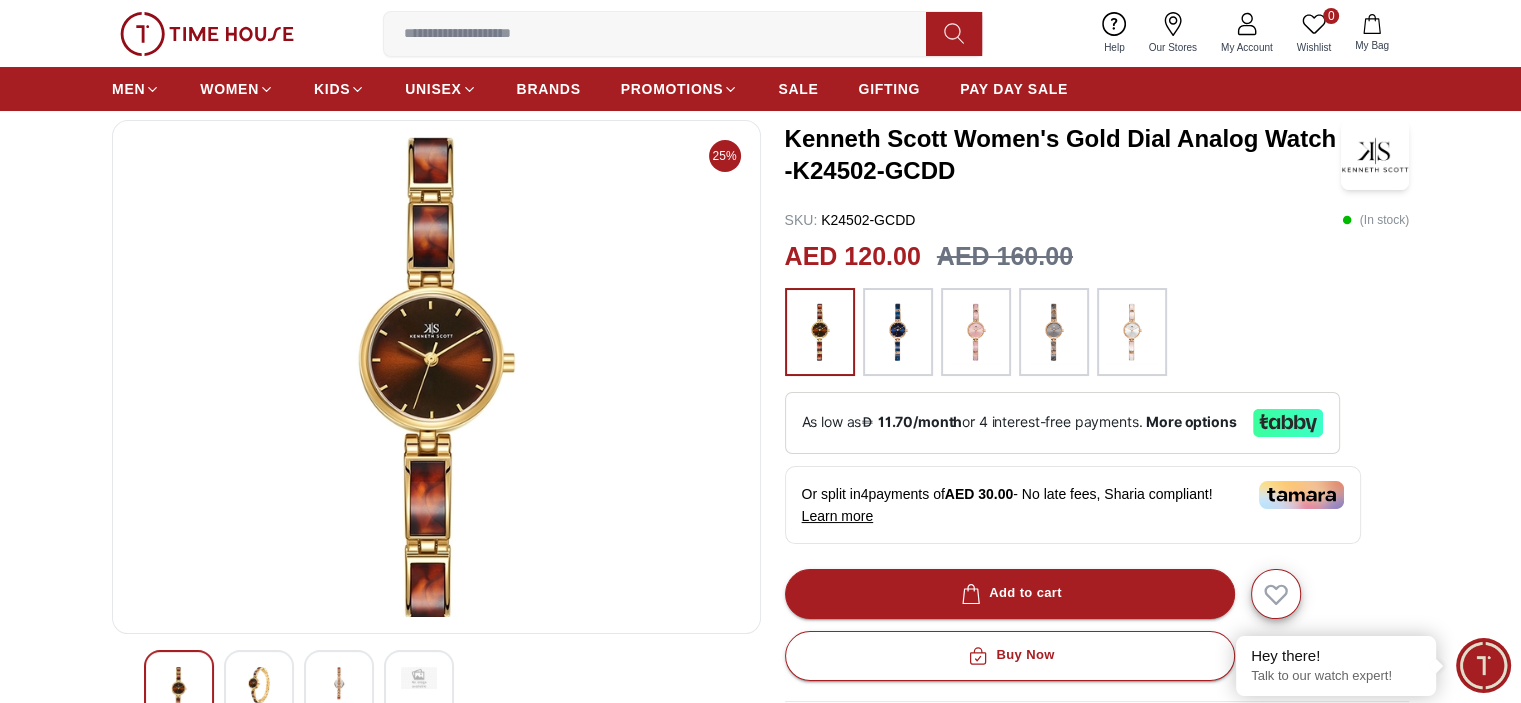 click at bounding box center (898, 332) 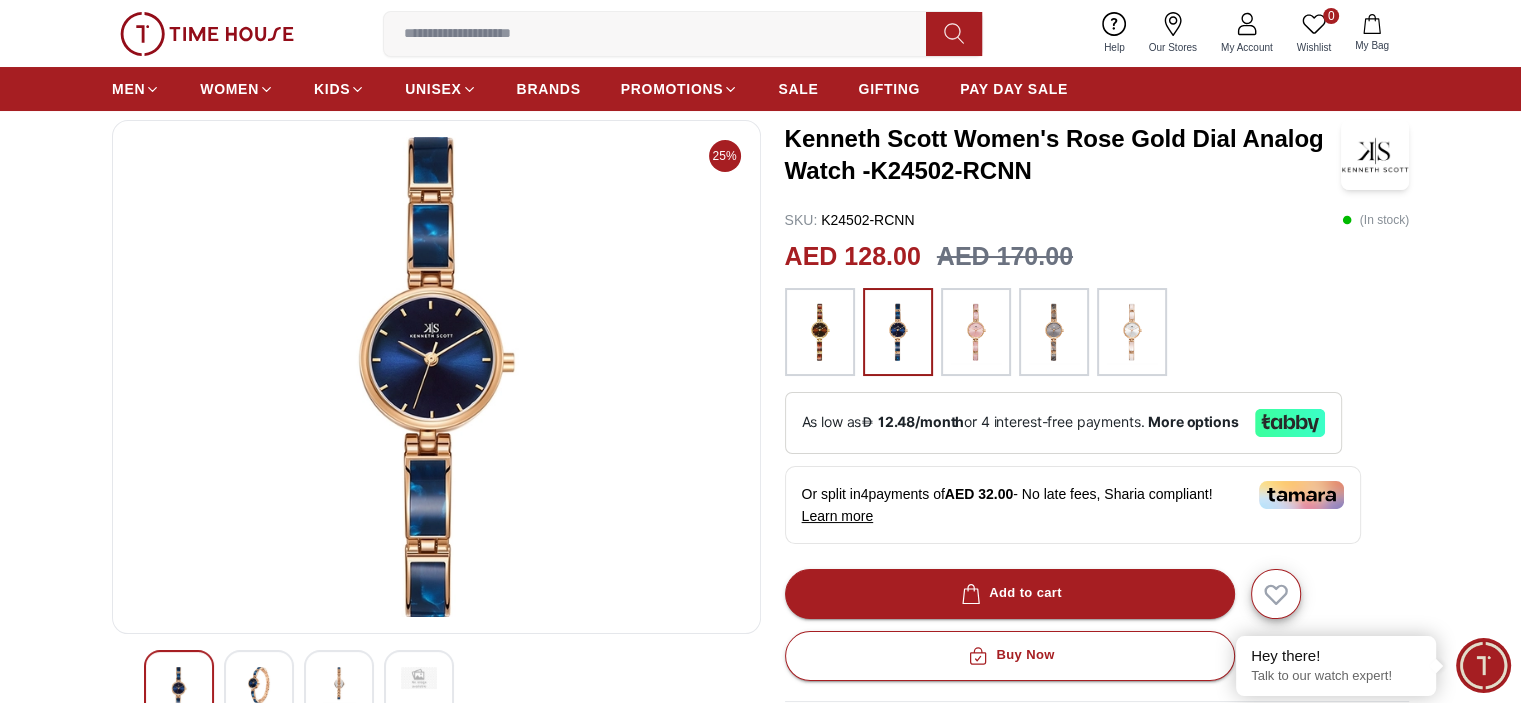 click at bounding box center (976, 332) 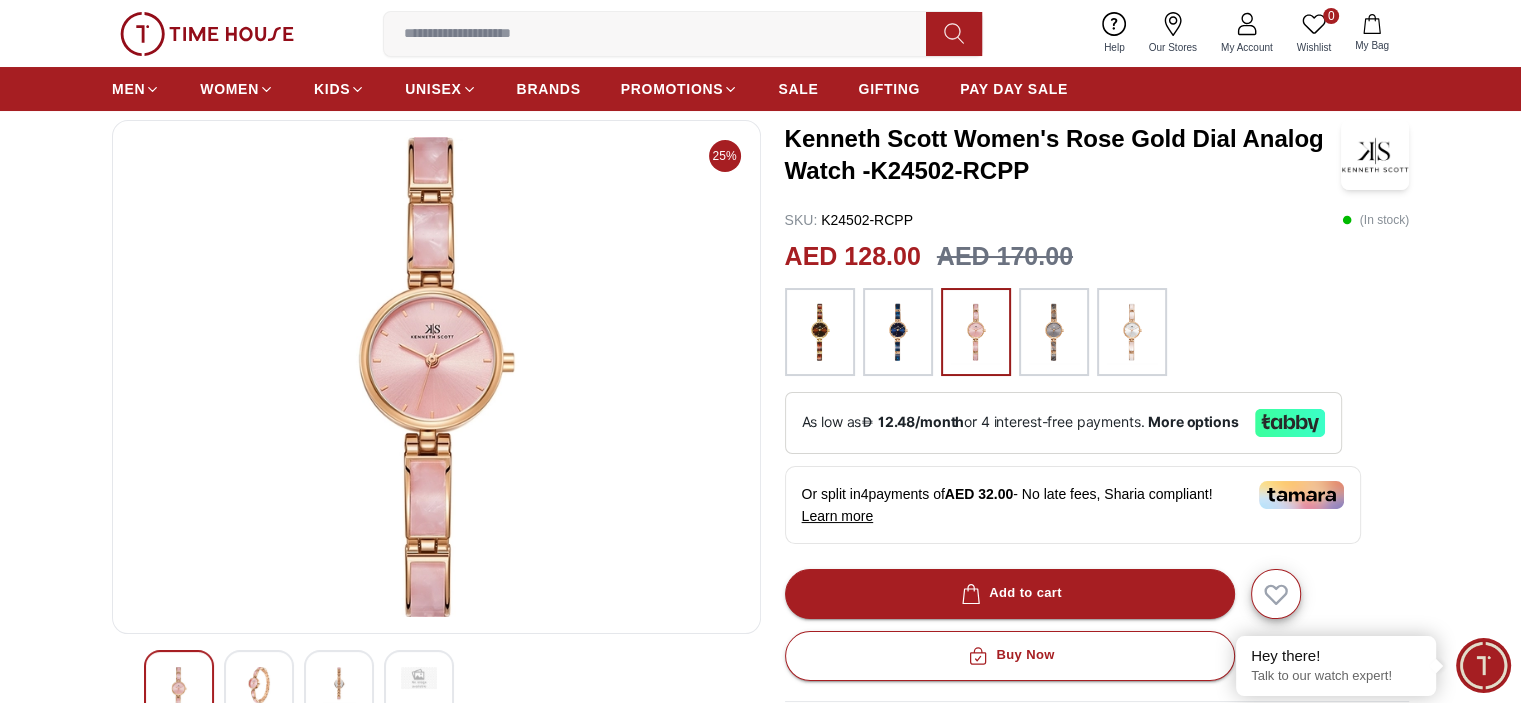 click at bounding box center (1054, 332) 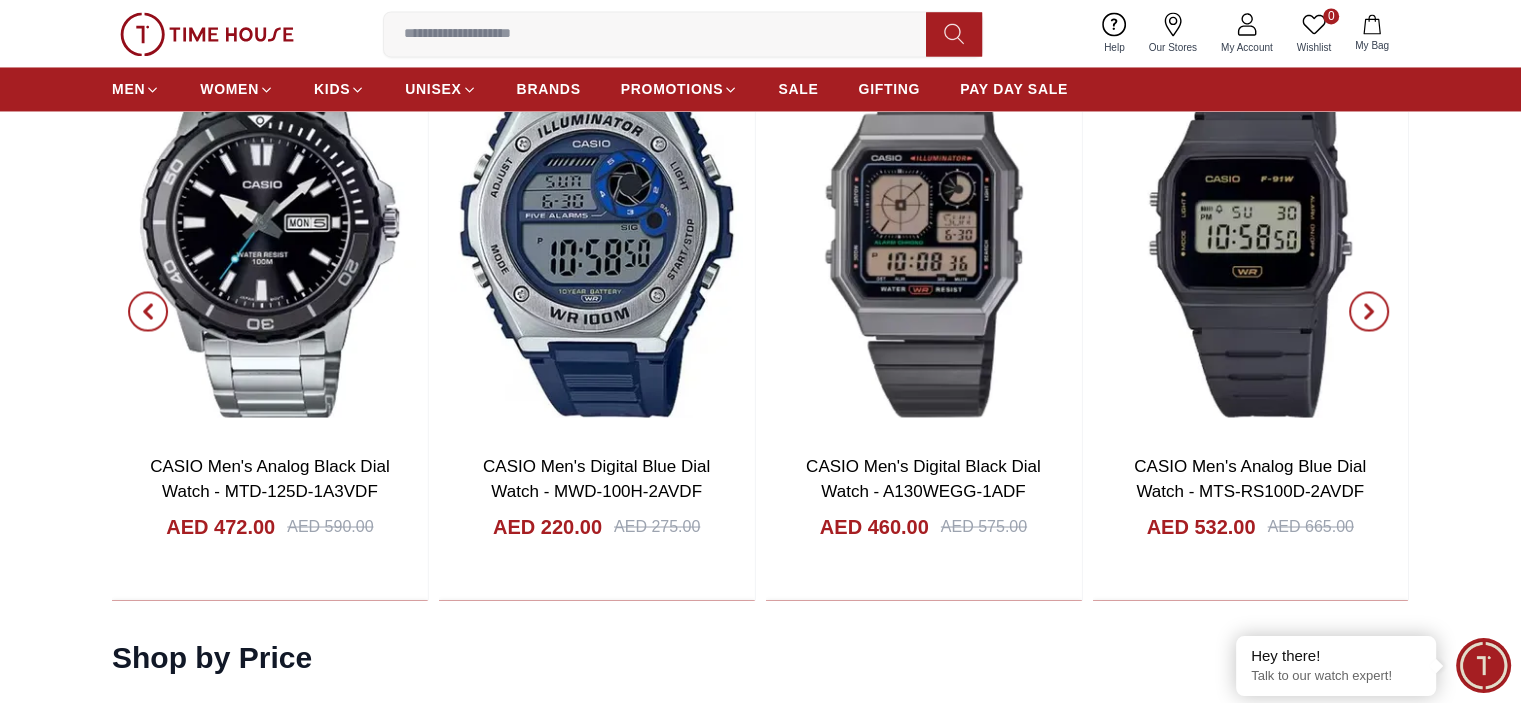 scroll, scrollTop: 2767, scrollLeft: 0, axis: vertical 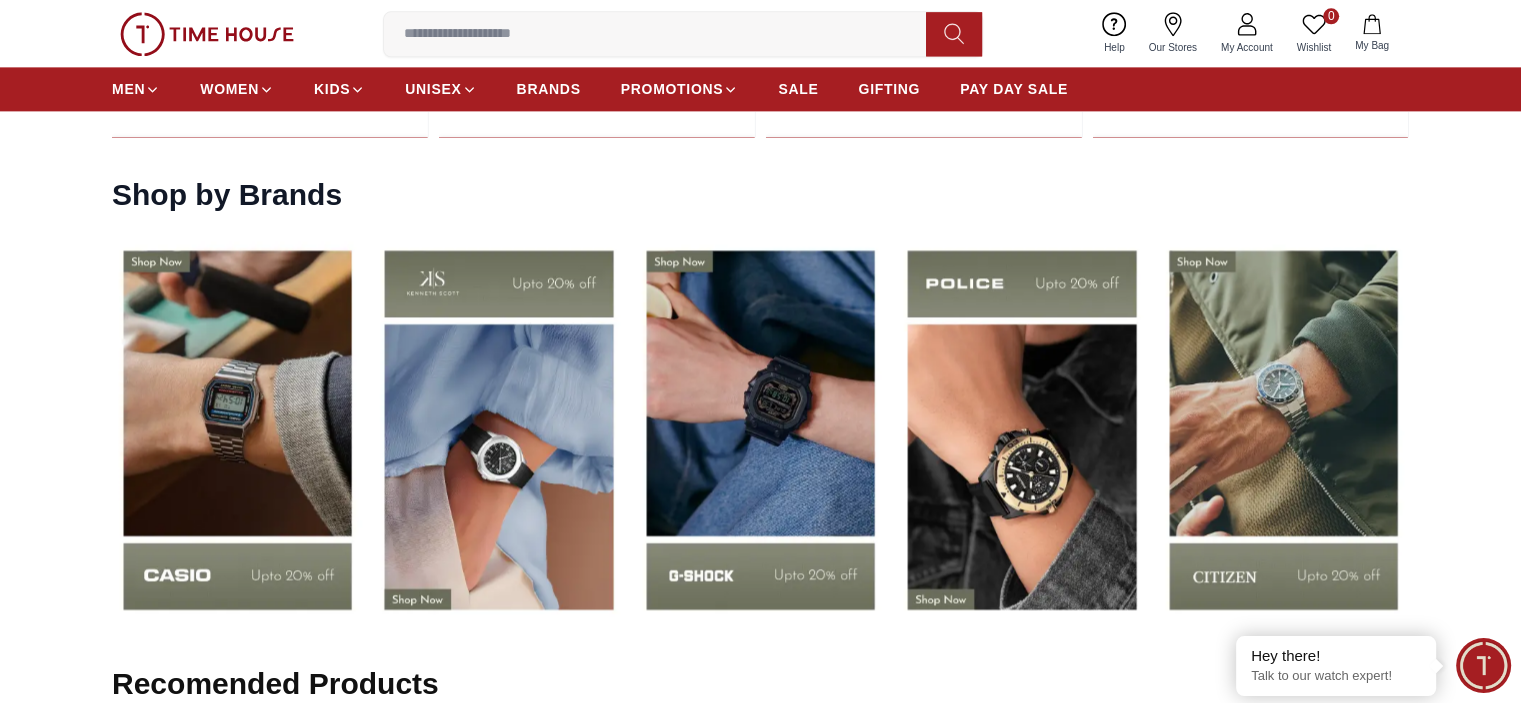 click at bounding box center [498, 429] 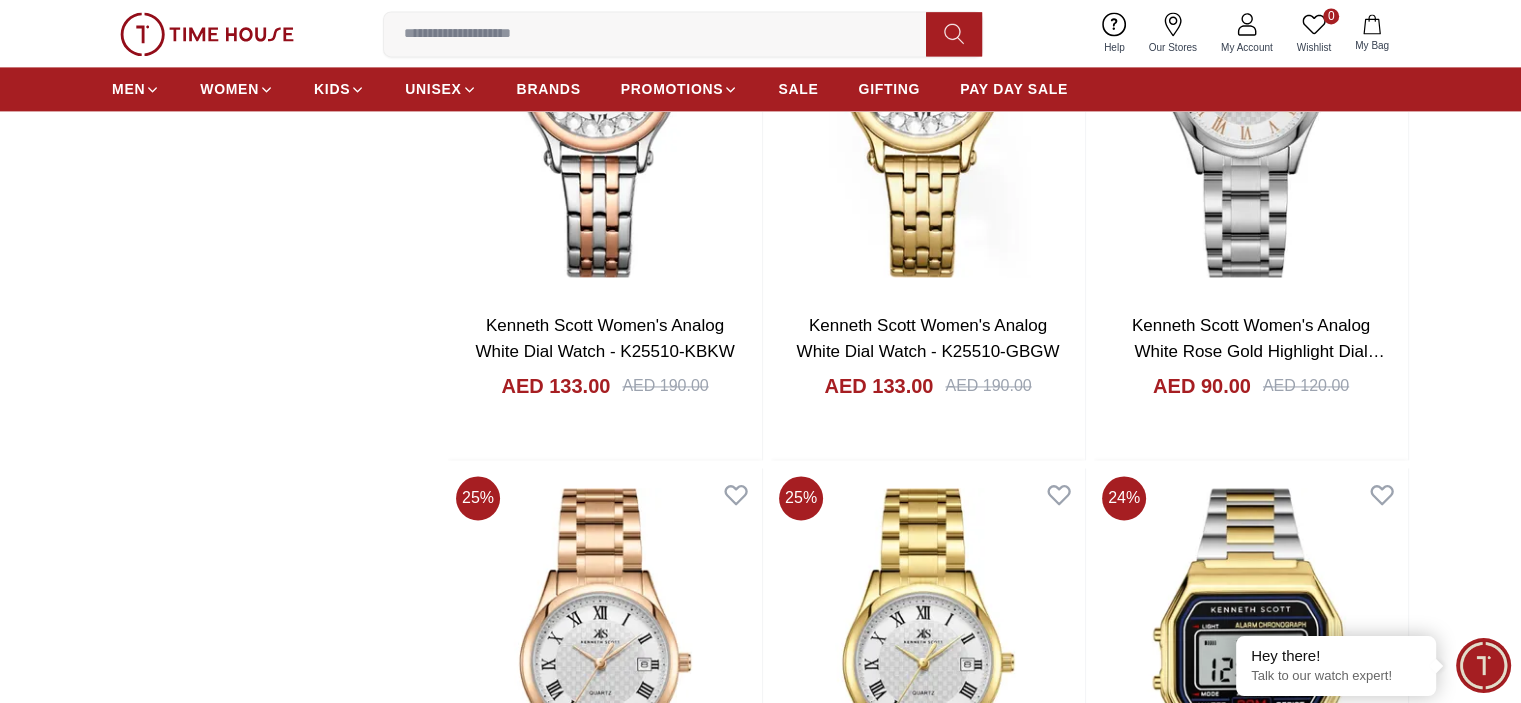 scroll, scrollTop: 3100, scrollLeft: 0, axis: vertical 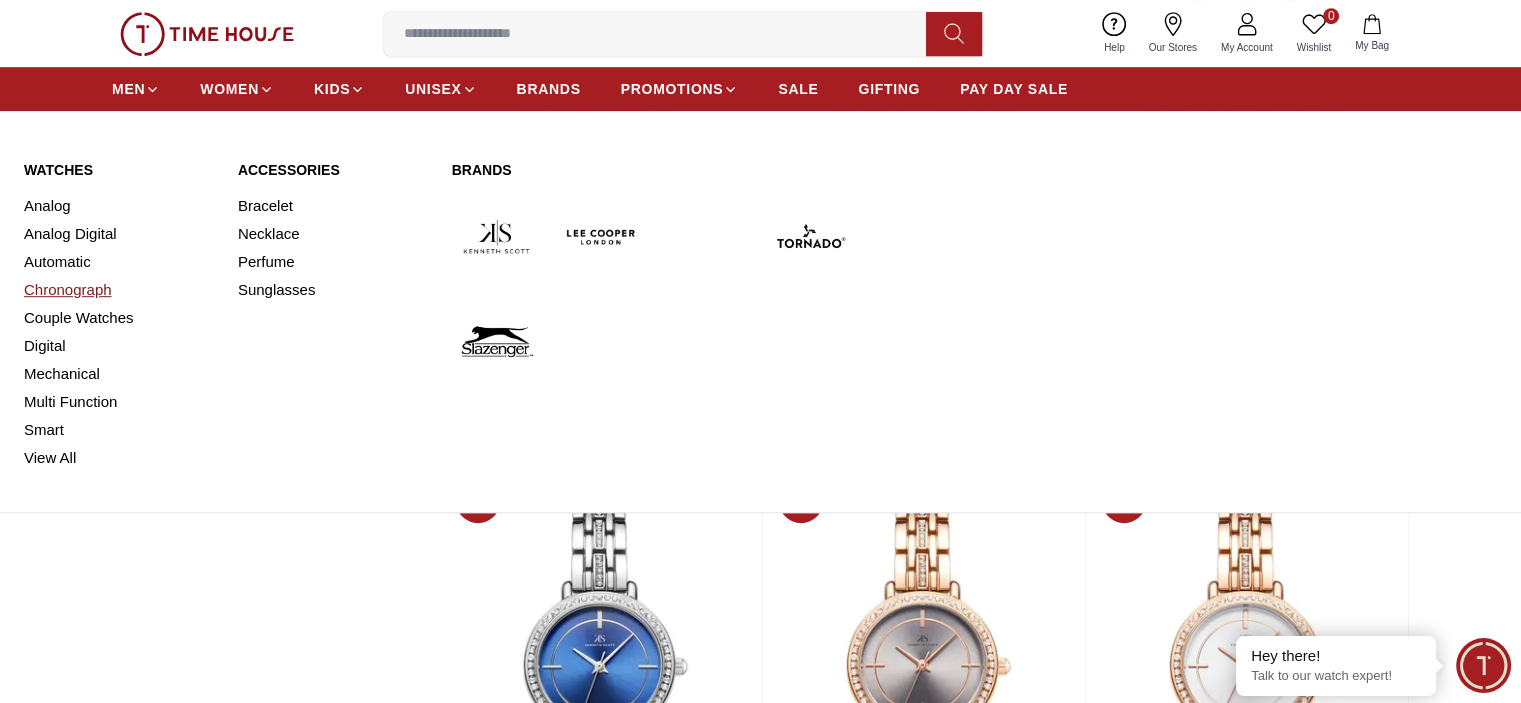 click on "Chronograph" at bounding box center [119, 290] 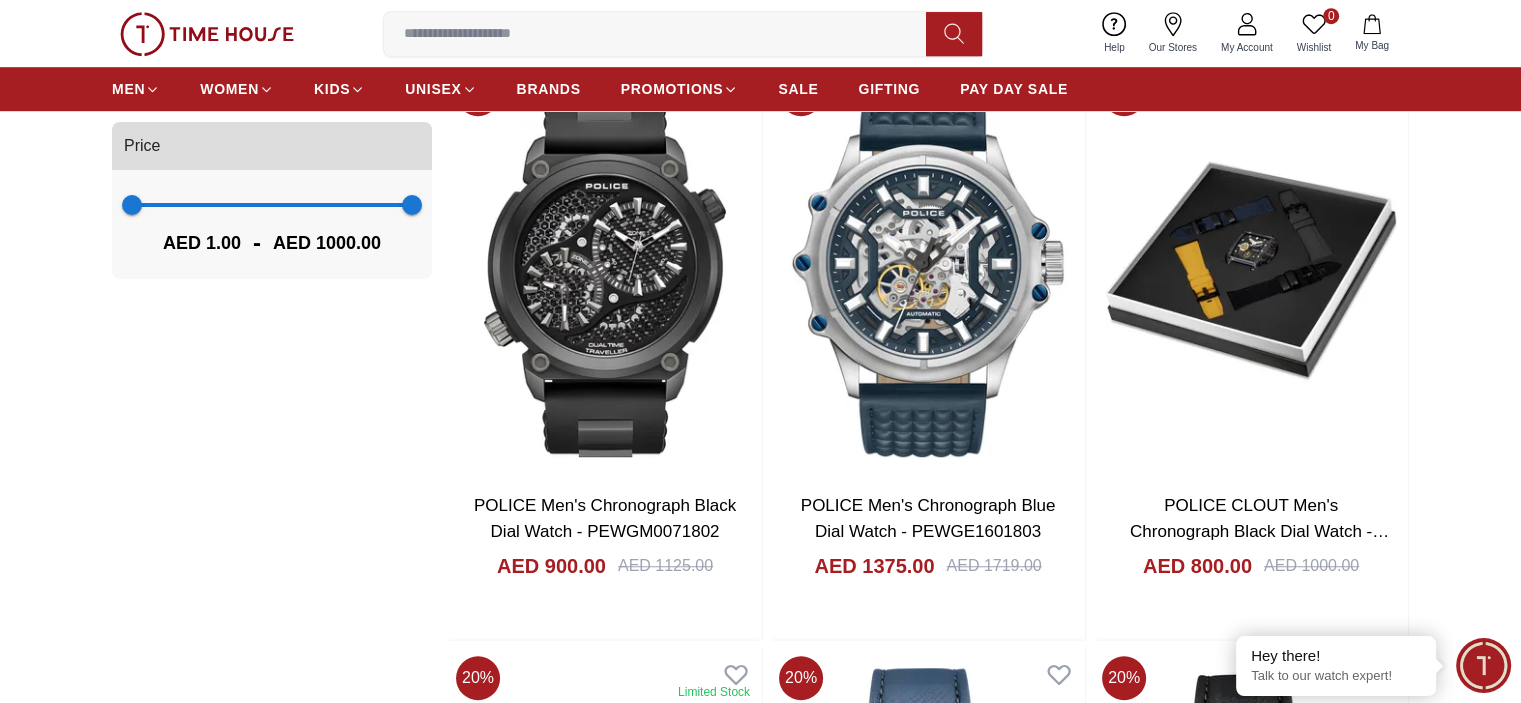 scroll, scrollTop: 1800, scrollLeft: 0, axis: vertical 